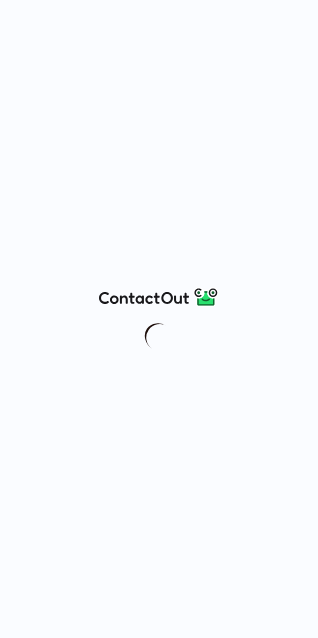 scroll, scrollTop: 0, scrollLeft: 0, axis: both 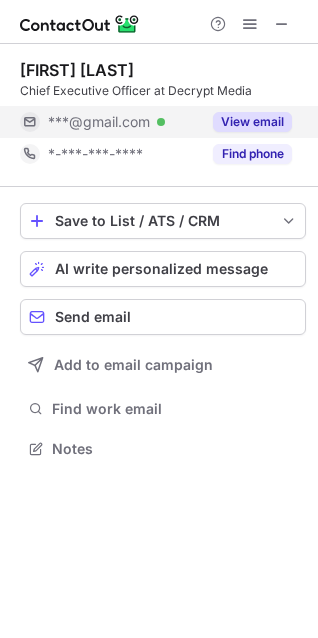 click on "View email" at bounding box center (252, 122) 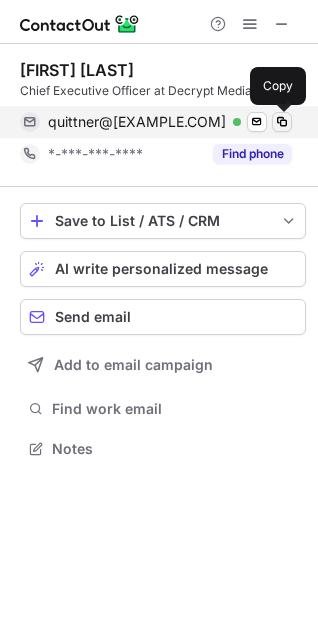 click at bounding box center [282, 122] 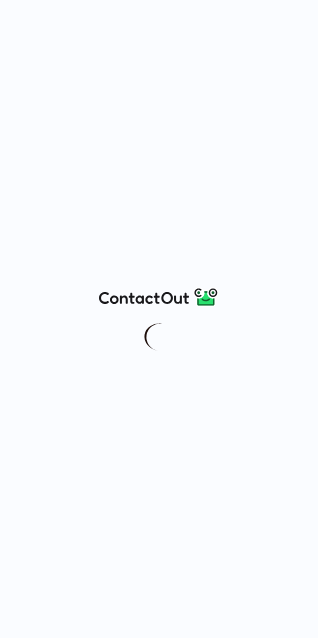 scroll, scrollTop: 0, scrollLeft: 0, axis: both 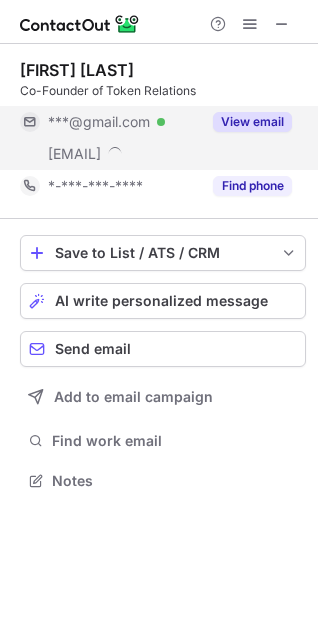 click on "View email" at bounding box center (252, 122) 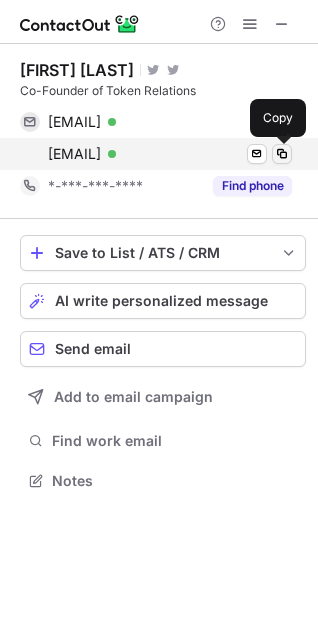 click at bounding box center [282, 154] 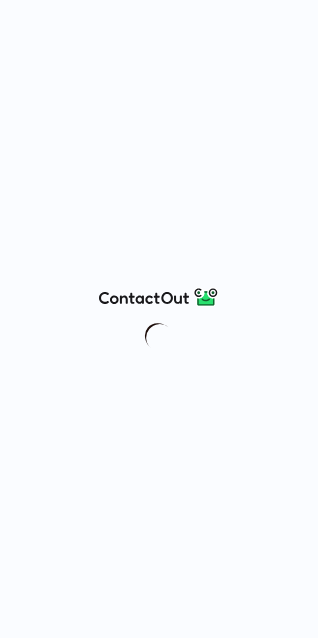 scroll, scrollTop: 0, scrollLeft: 0, axis: both 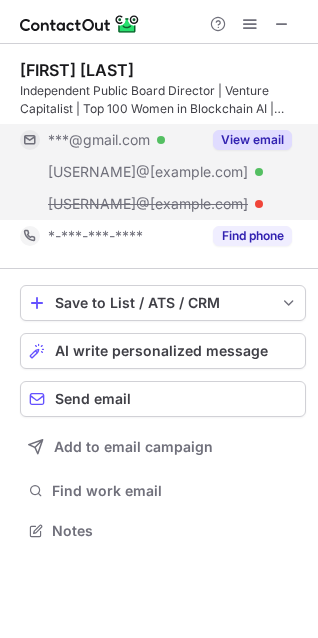 click on "View email" at bounding box center (252, 140) 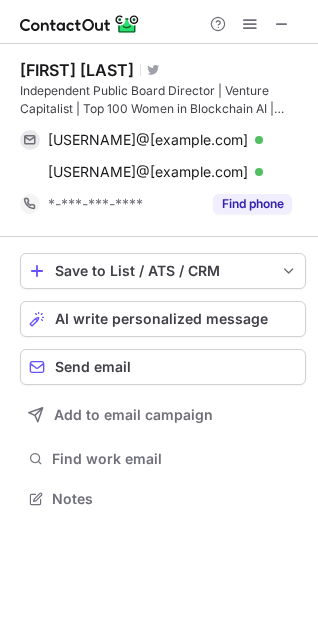 scroll, scrollTop: 485, scrollLeft: 318, axis: both 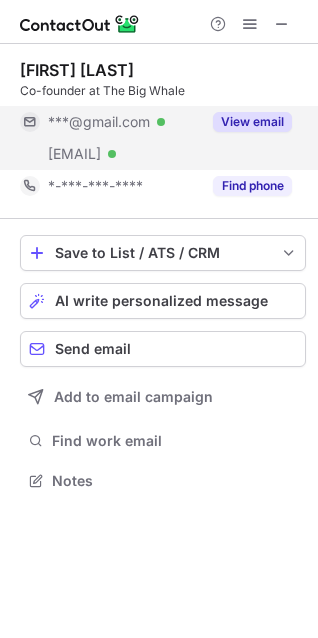 click on "View email" at bounding box center (252, 122) 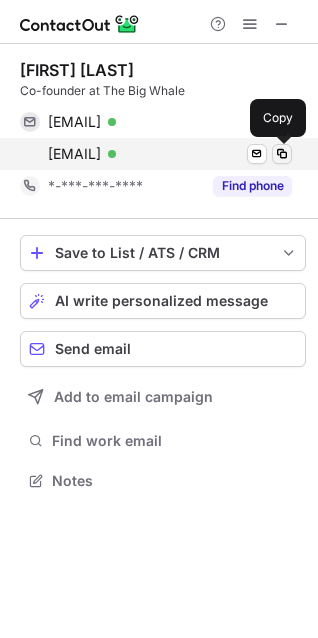 click at bounding box center [282, 154] 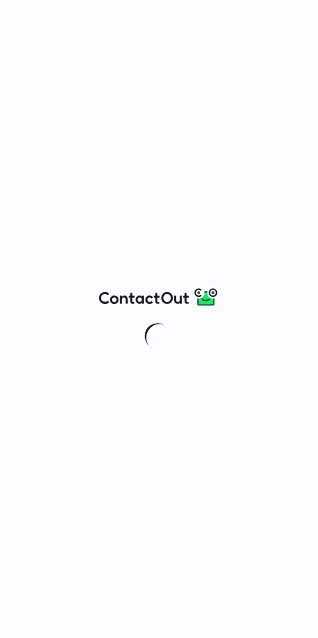 scroll, scrollTop: 0, scrollLeft: 0, axis: both 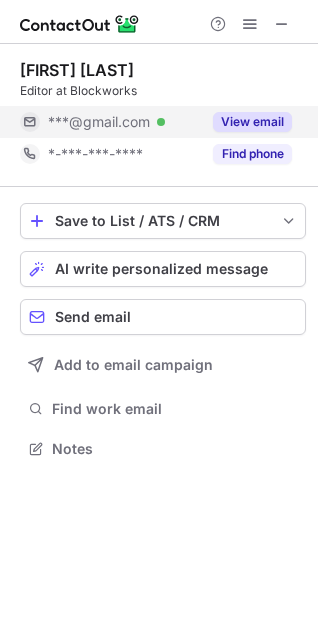 click on "View email" at bounding box center (252, 122) 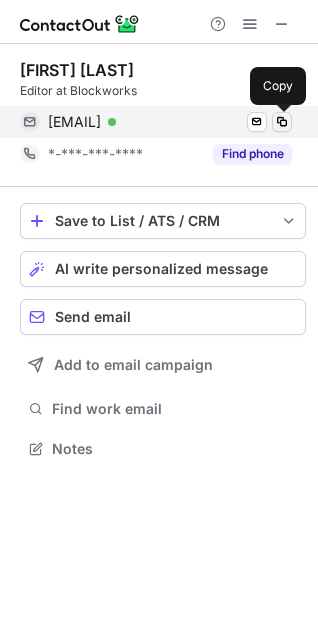 click at bounding box center [282, 122] 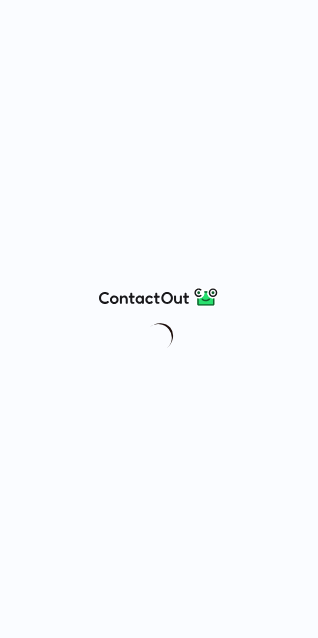 scroll, scrollTop: 0, scrollLeft: 0, axis: both 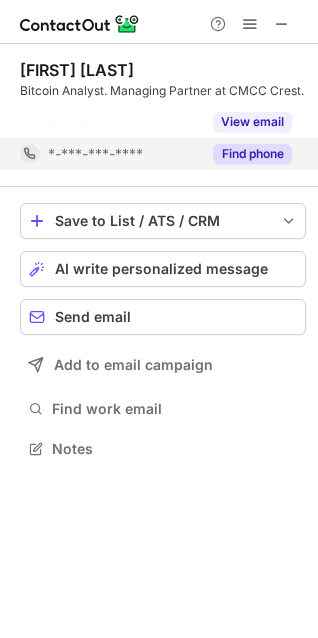 click on "Find phone" at bounding box center (252, 154) 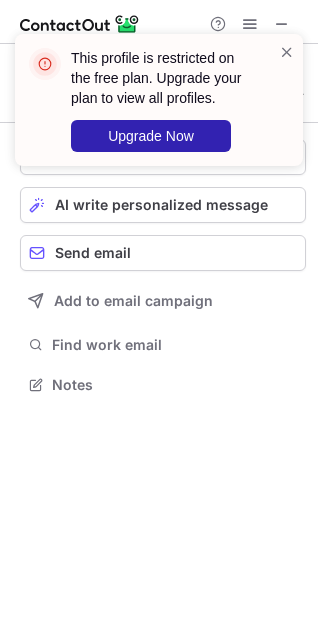 scroll, scrollTop: 371, scrollLeft: 318, axis: both 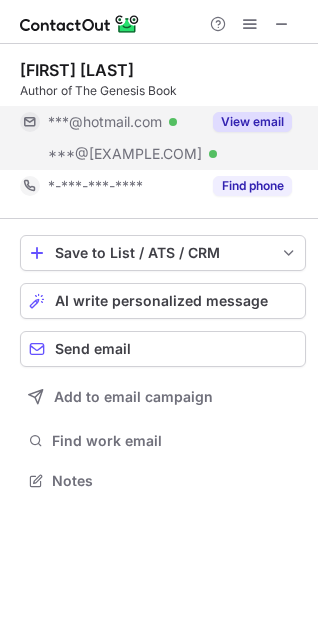 click on "View email" at bounding box center [252, 122] 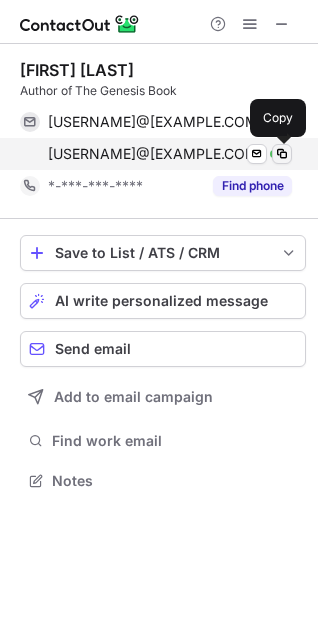 click at bounding box center [282, 154] 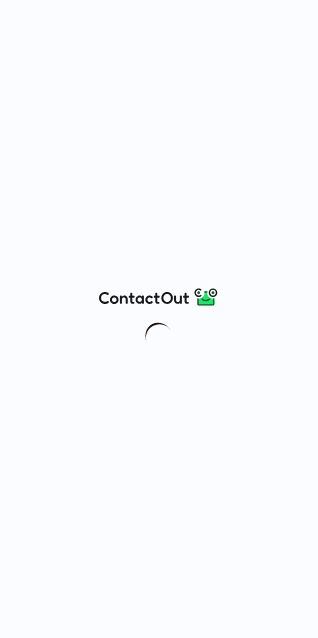 scroll, scrollTop: 0, scrollLeft: 0, axis: both 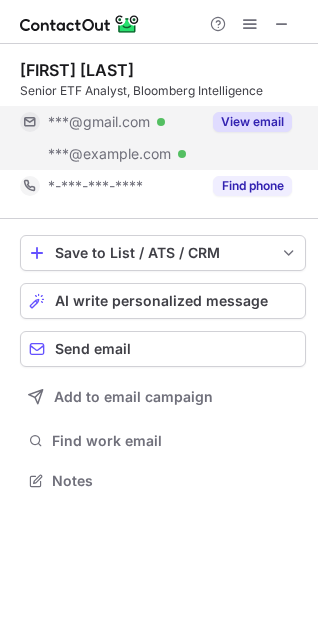 click on "View email" at bounding box center [252, 122] 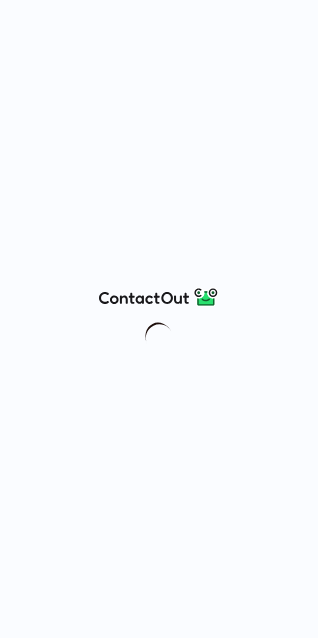 scroll, scrollTop: 0, scrollLeft: 0, axis: both 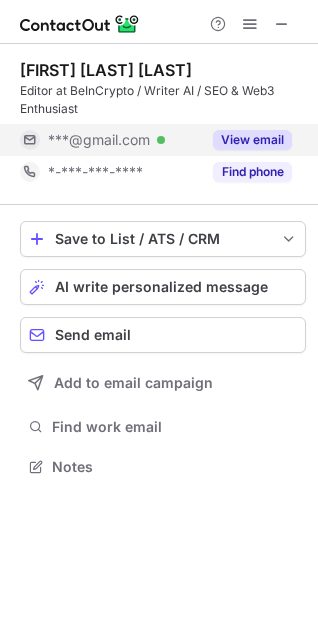 click on "View email" at bounding box center (252, 140) 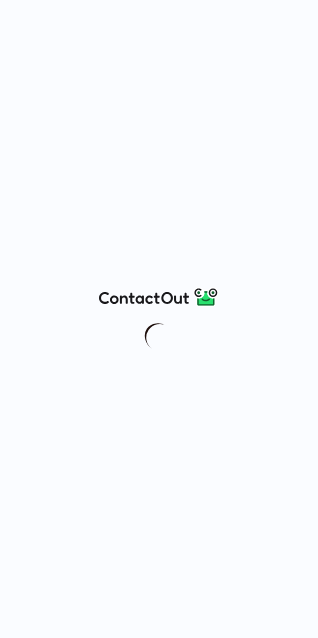 scroll, scrollTop: 0, scrollLeft: 0, axis: both 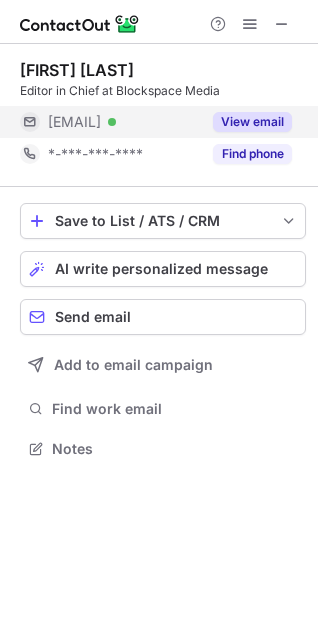 click on "View email" at bounding box center [252, 122] 